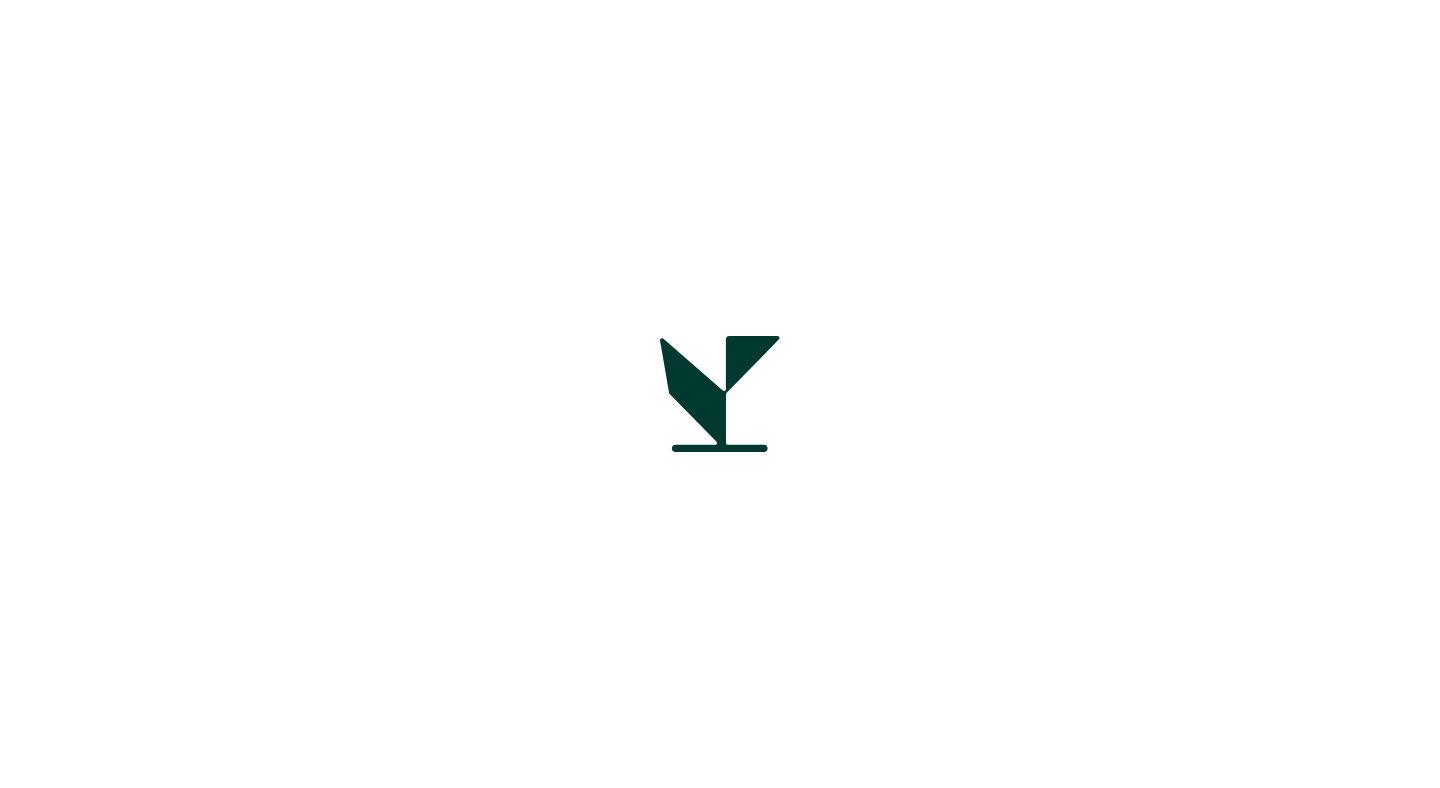 scroll, scrollTop: 0, scrollLeft: 0, axis: both 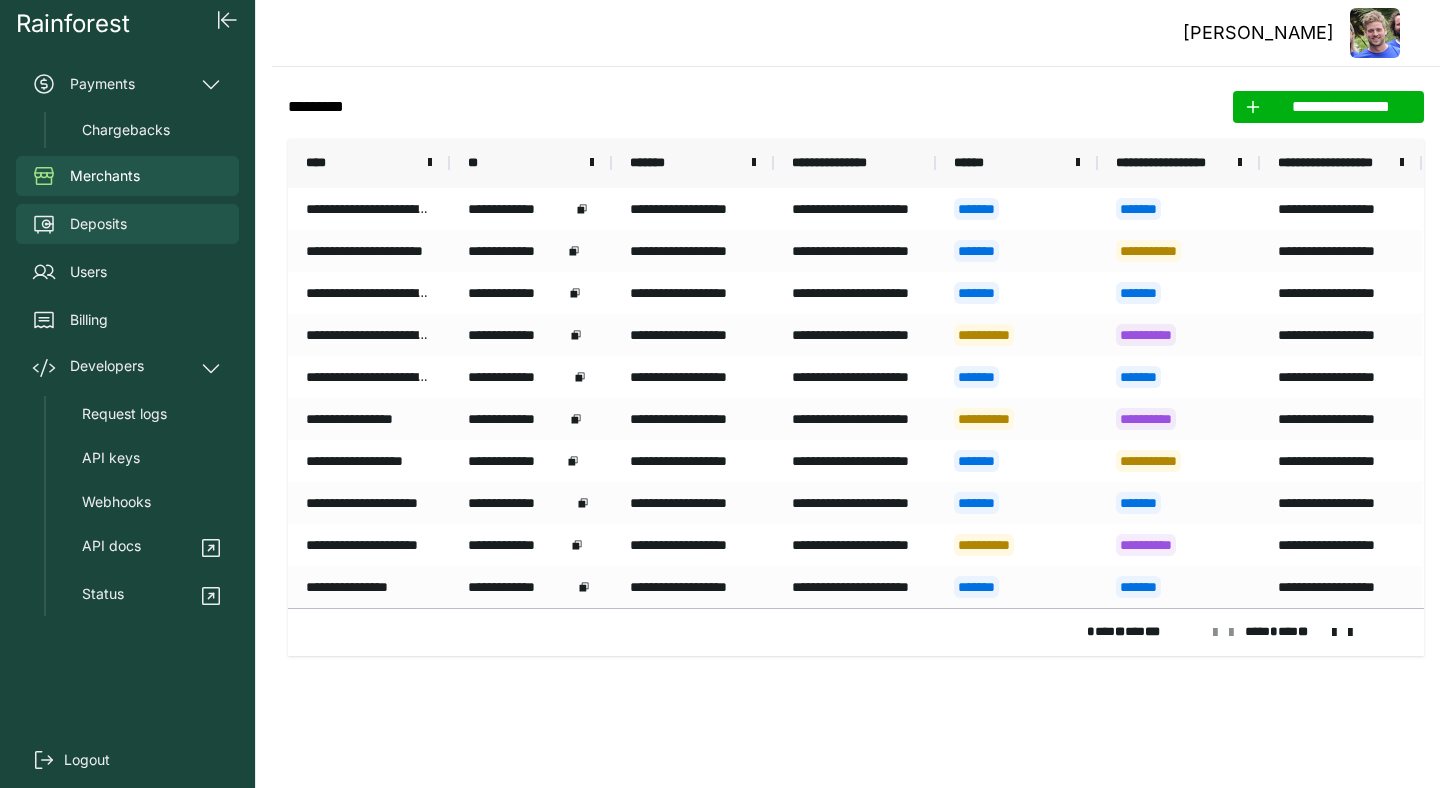 click on "Deposits" at bounding box center [98, 224] 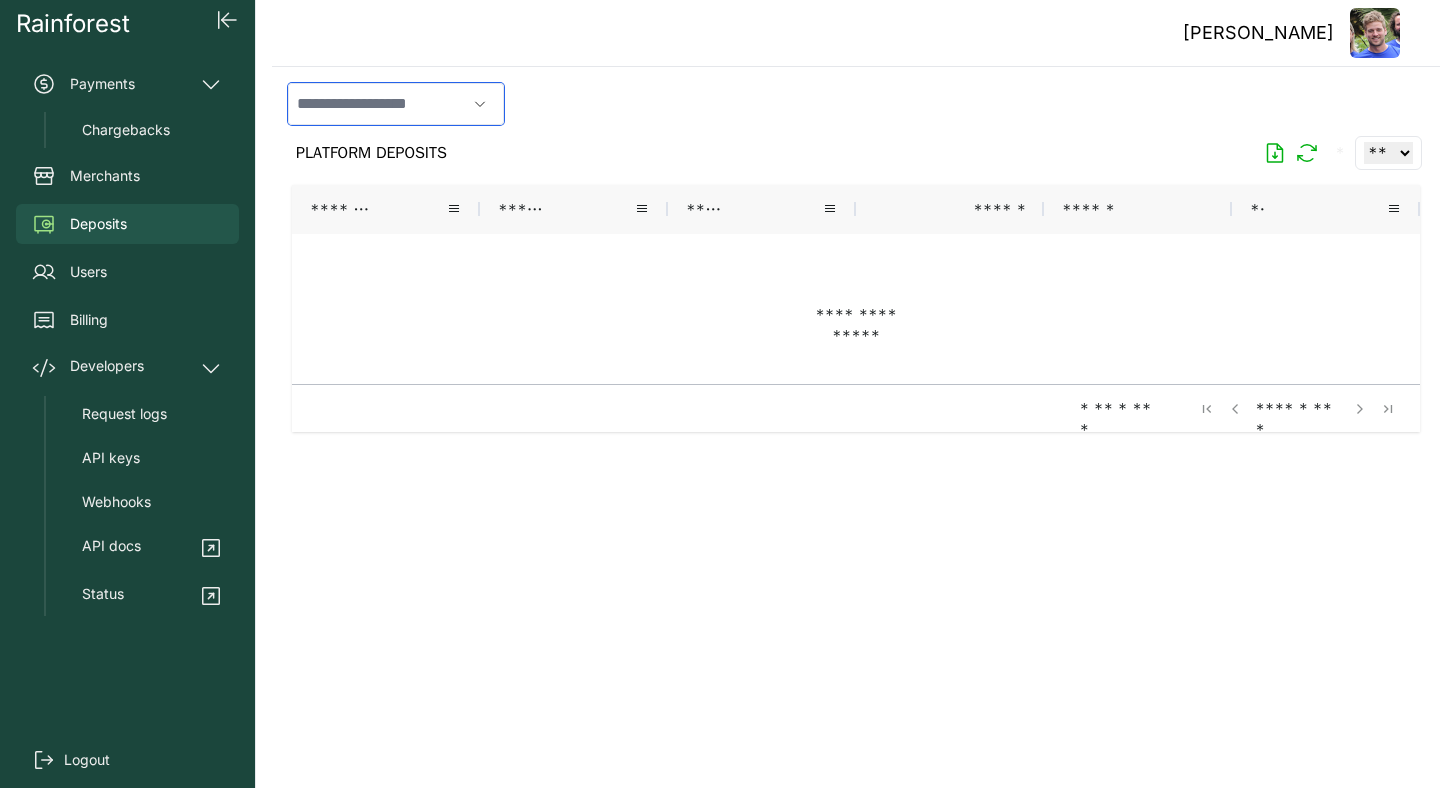 click at bounding box center [377, 104] 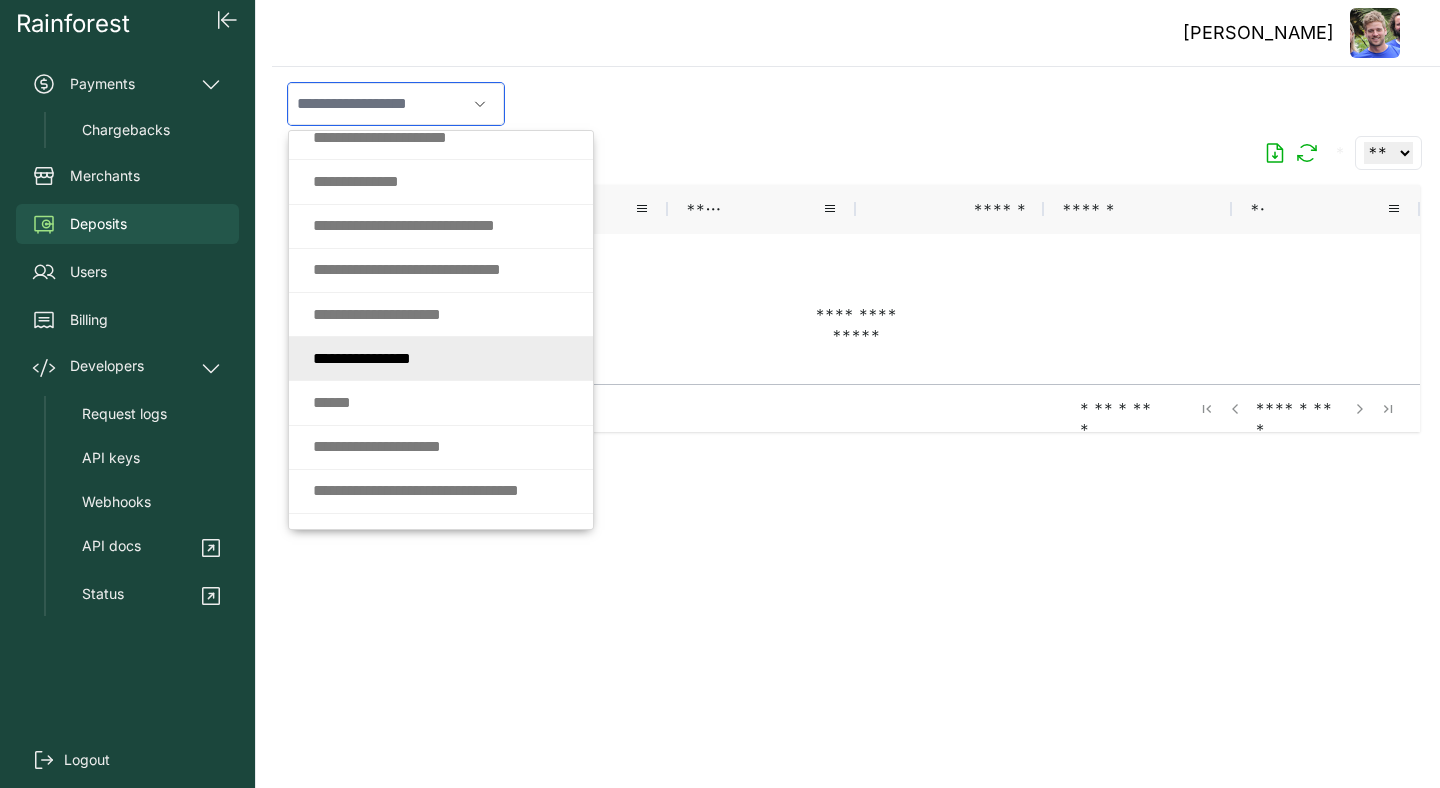 scroll, scrollTop: 553, scrollLeft: 0, axis: vertical 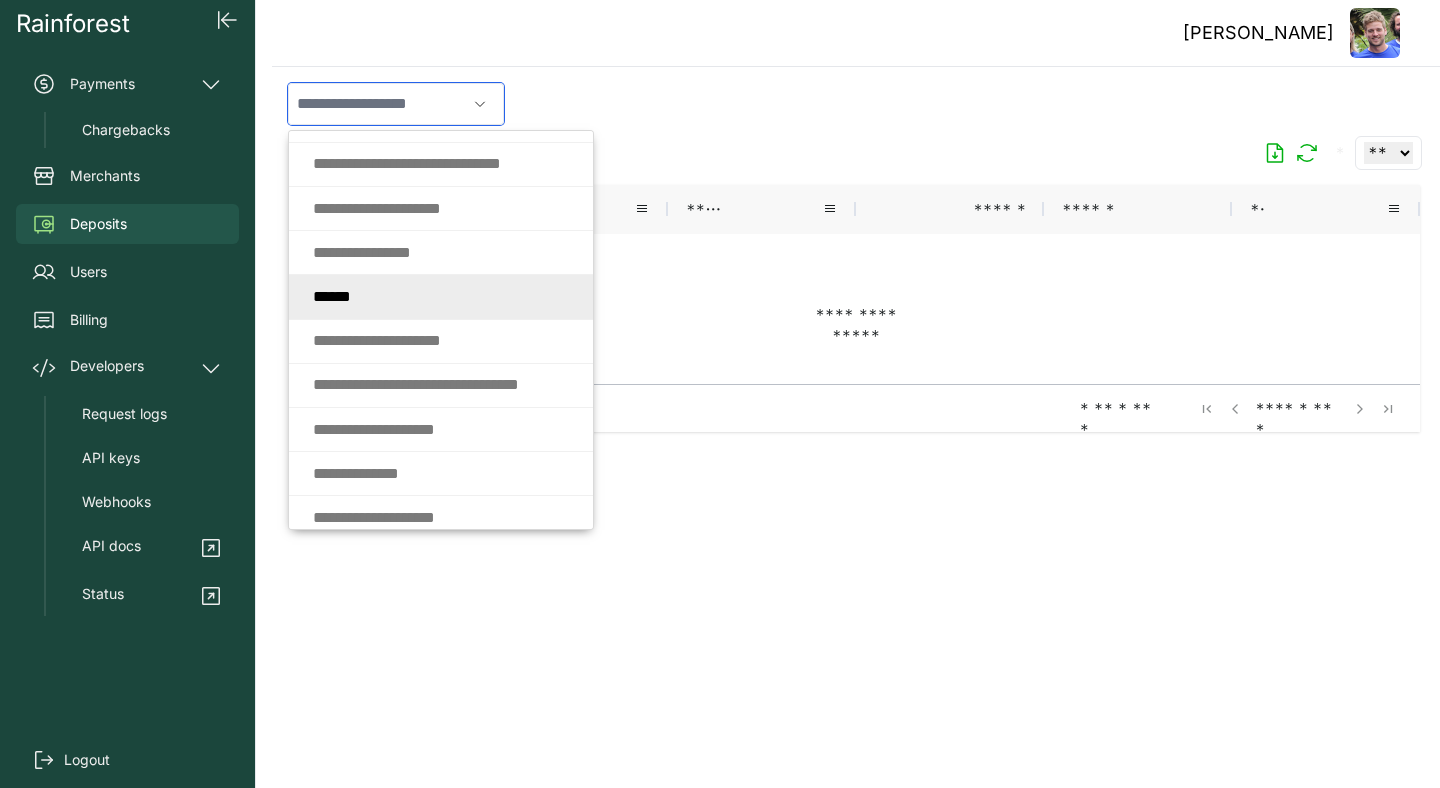 click on "* * * * * *" 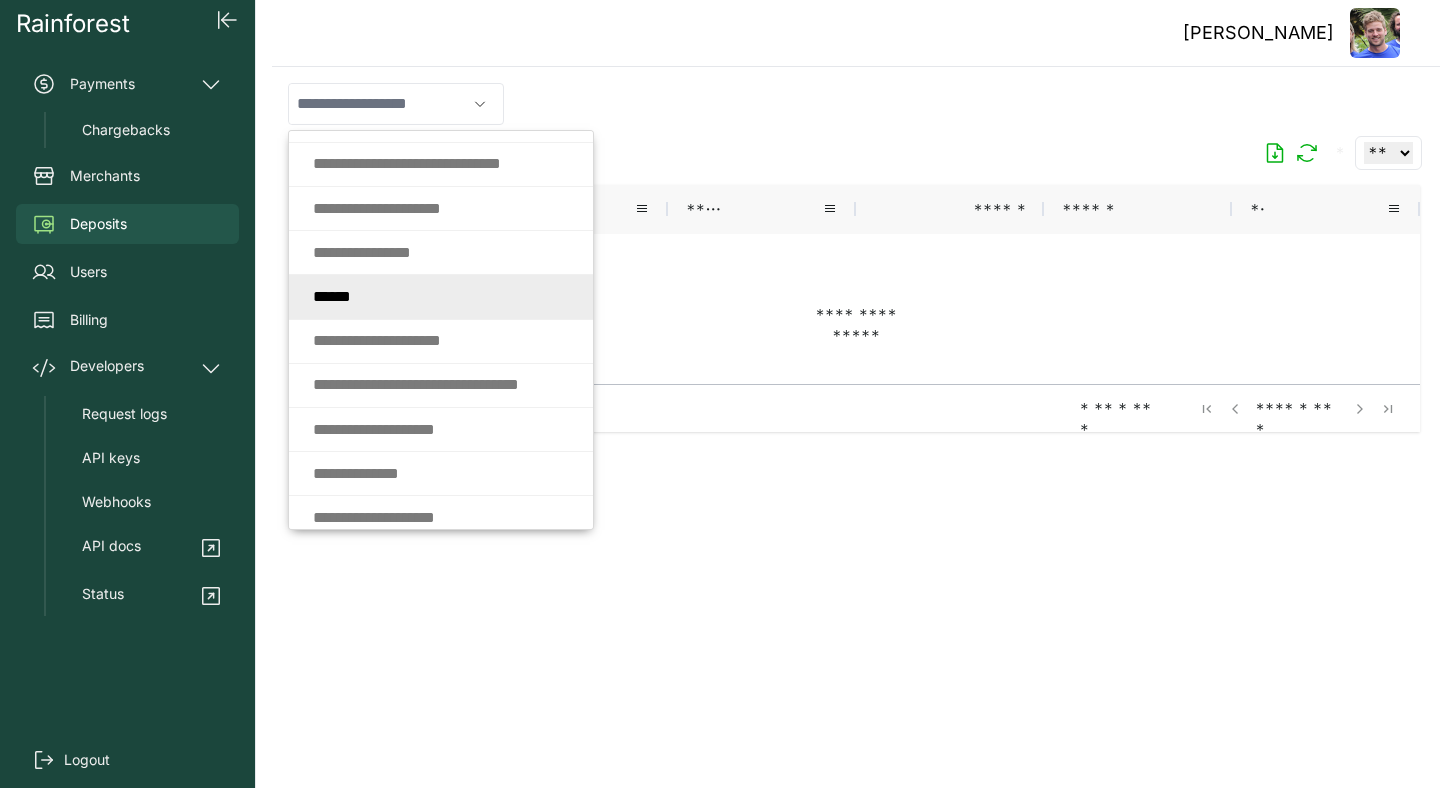 type on "******" 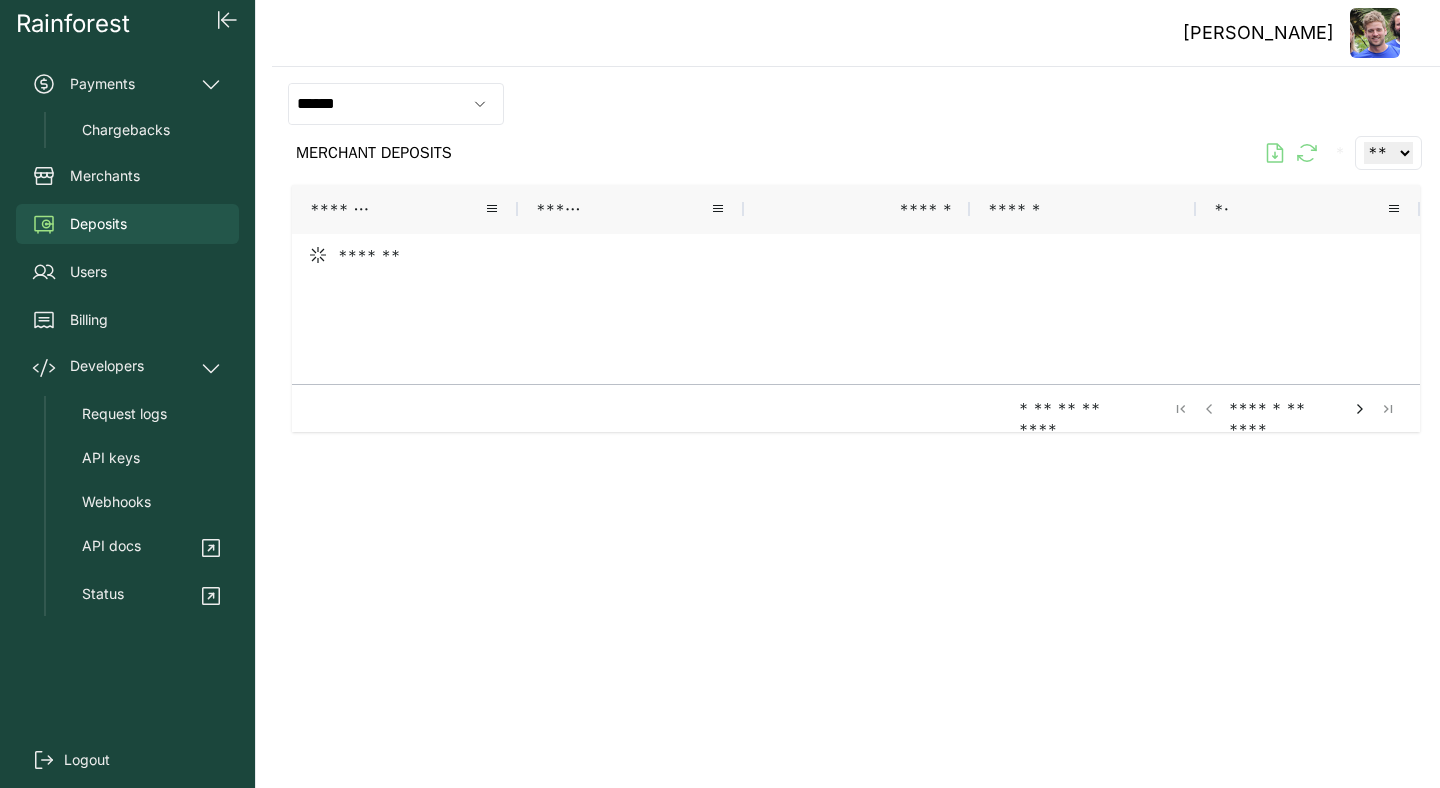 click on "MERCHANT DEPOSITS * ** ** ** ***" at bounding box center [856, 153] 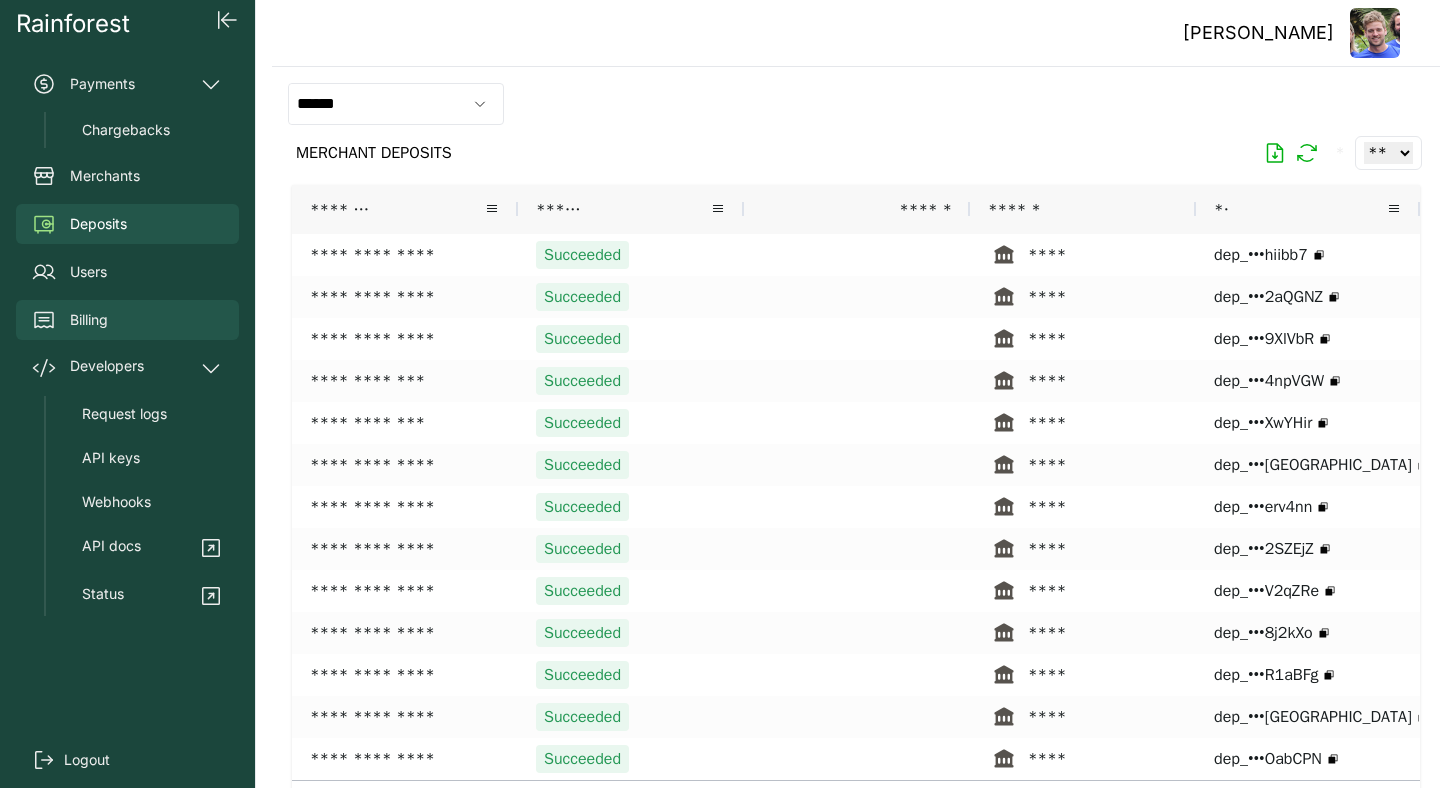 click on "Billing" at bounding box center (127, 320) 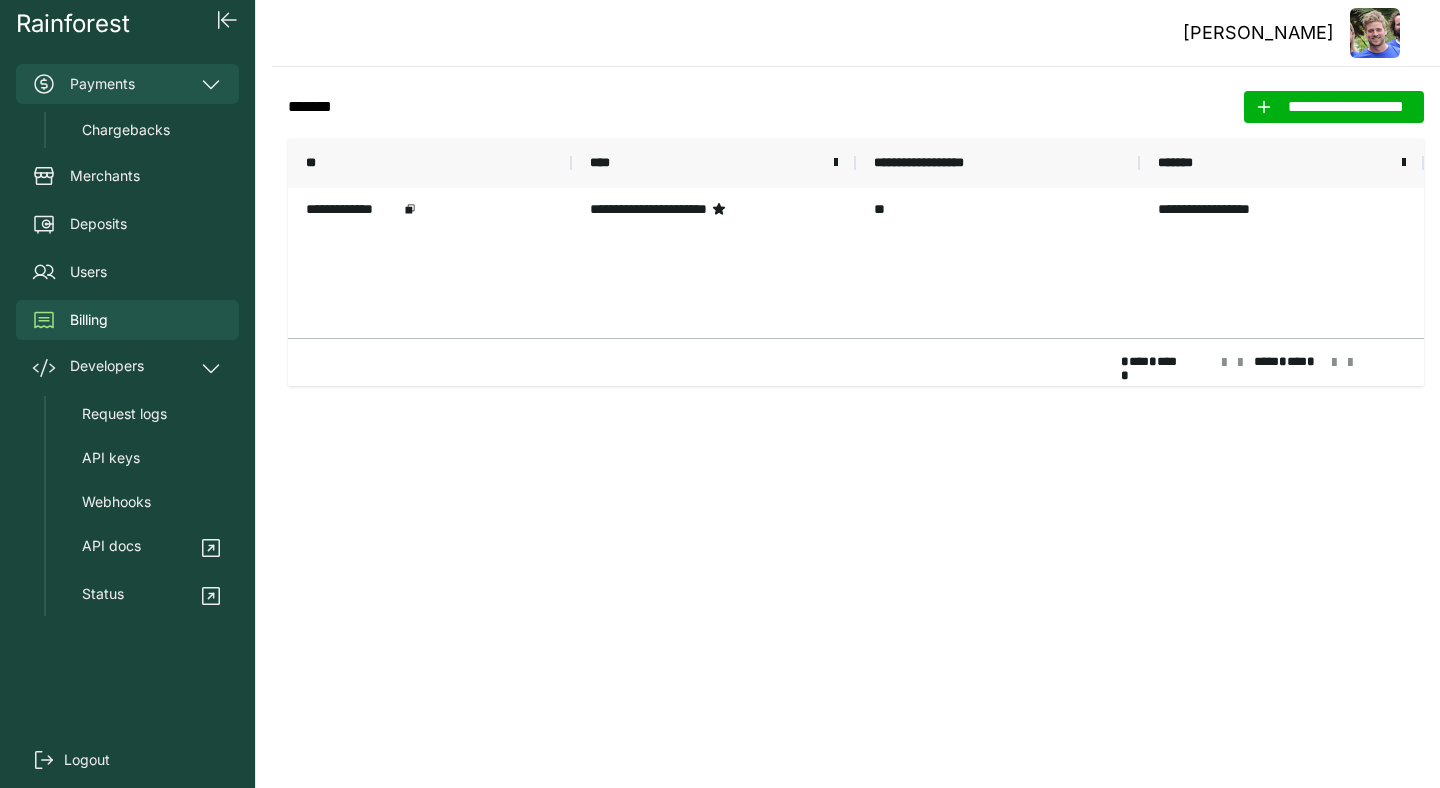 click on "Payments" at bounding box center [127, 84] 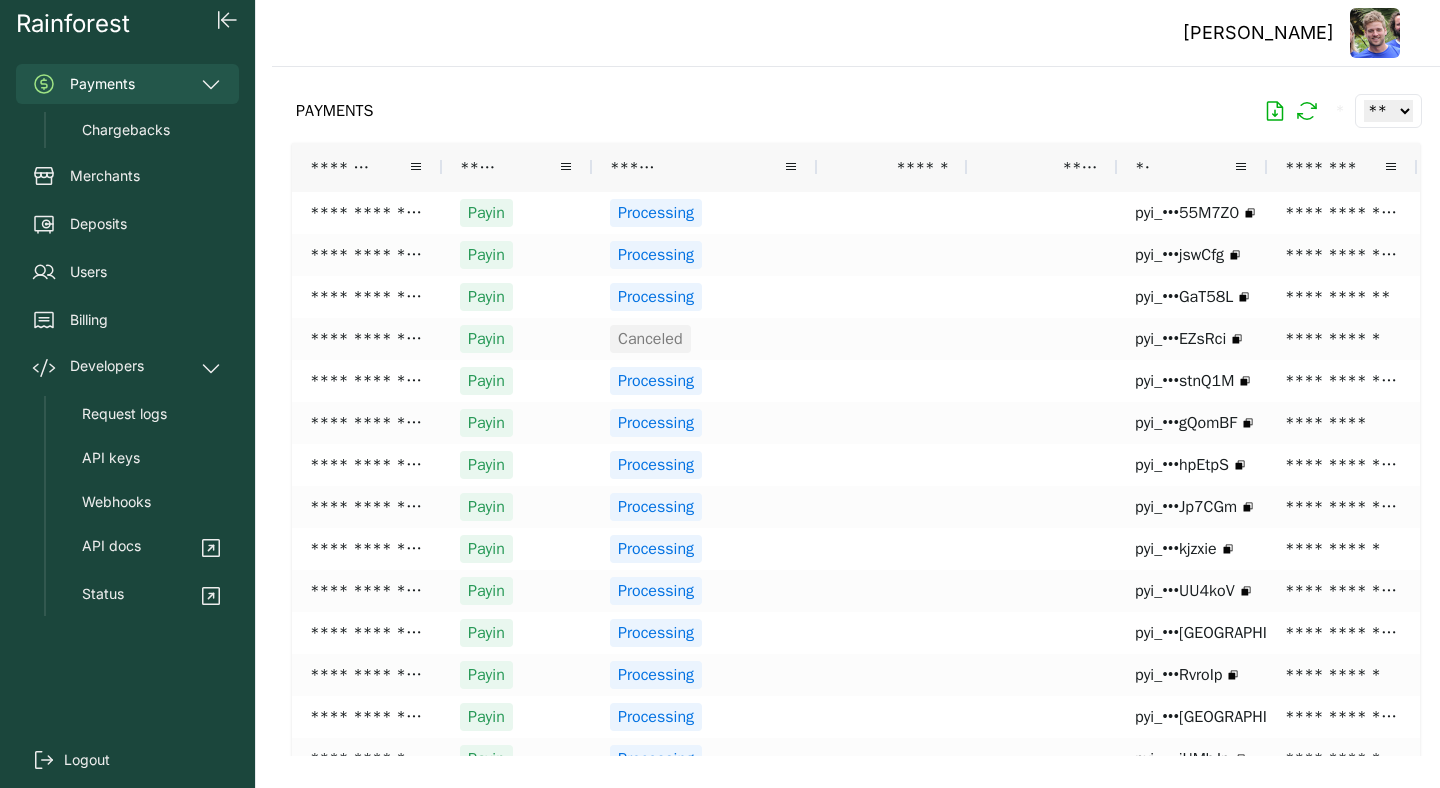 click on "********" at bounding box center [1342, 167] 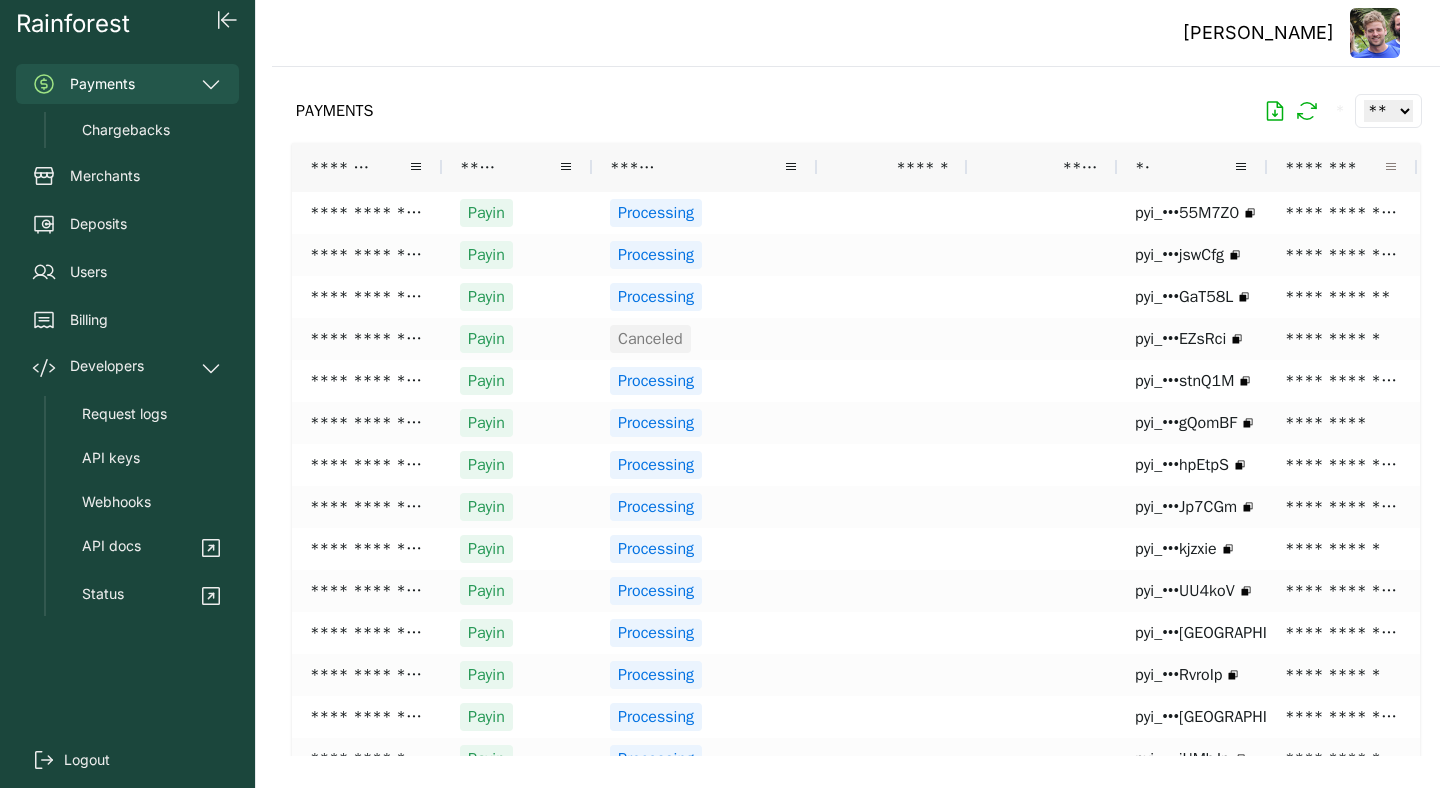 click at bounding box center (1391, 167) 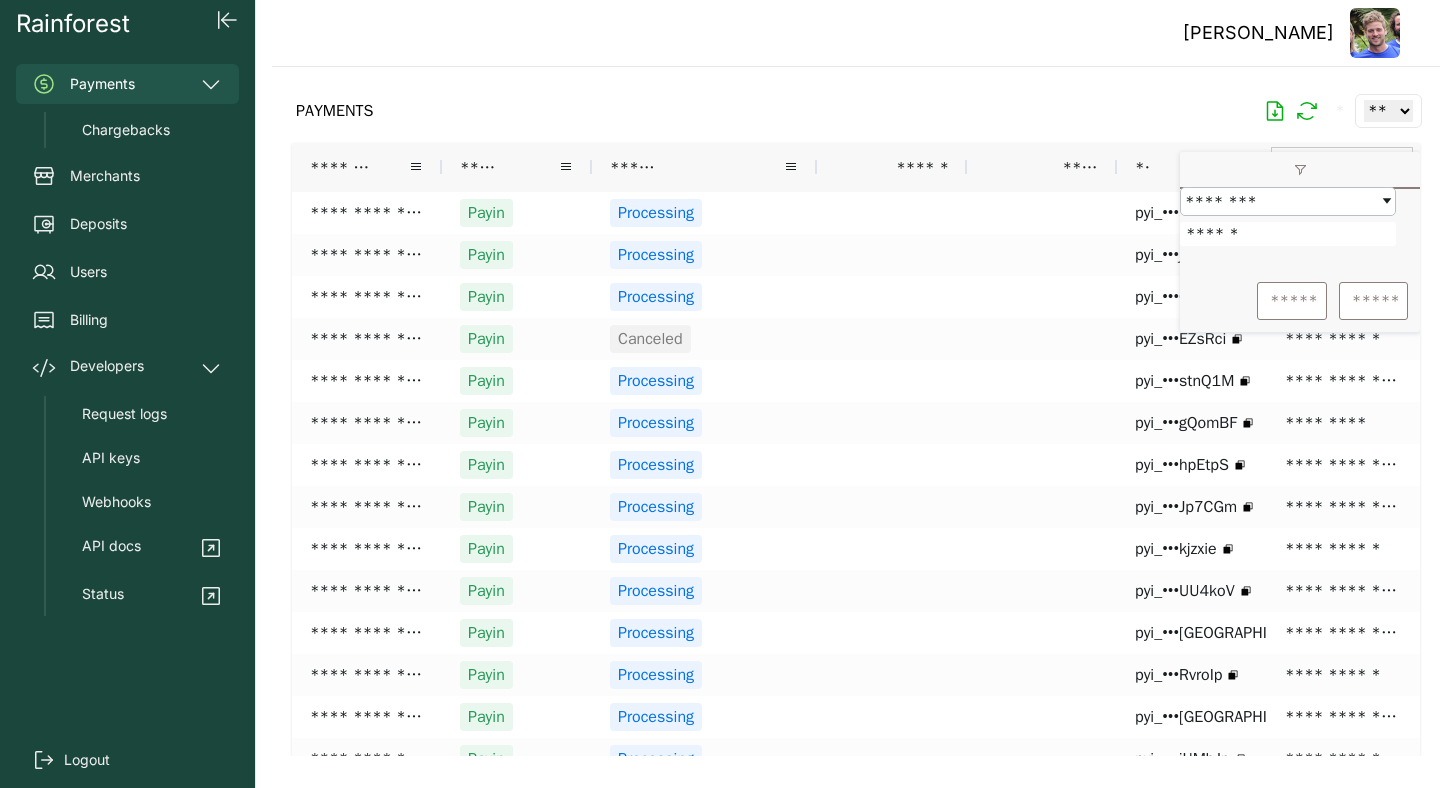 type on "******" 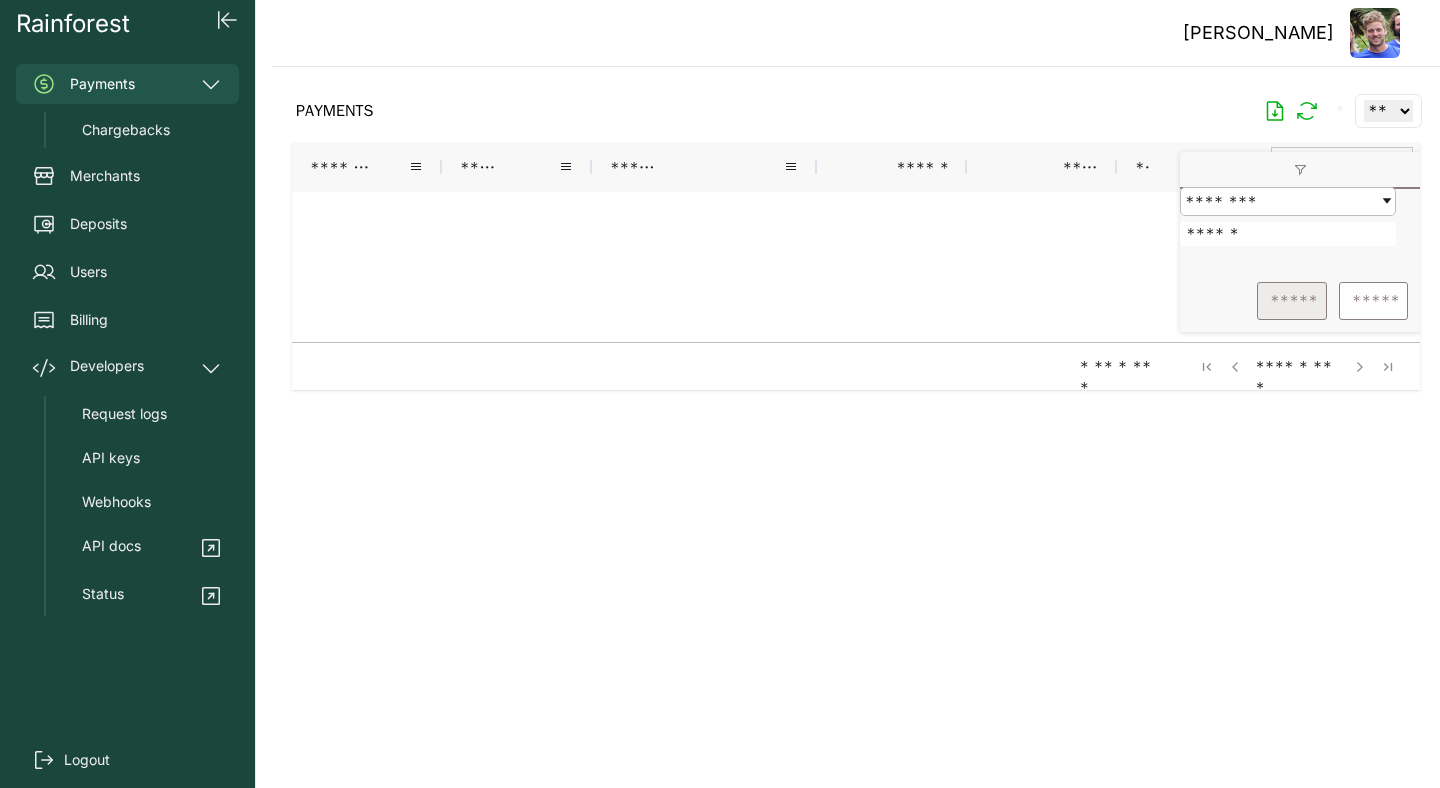 click on "*****" at bounding box center (1292, 301) 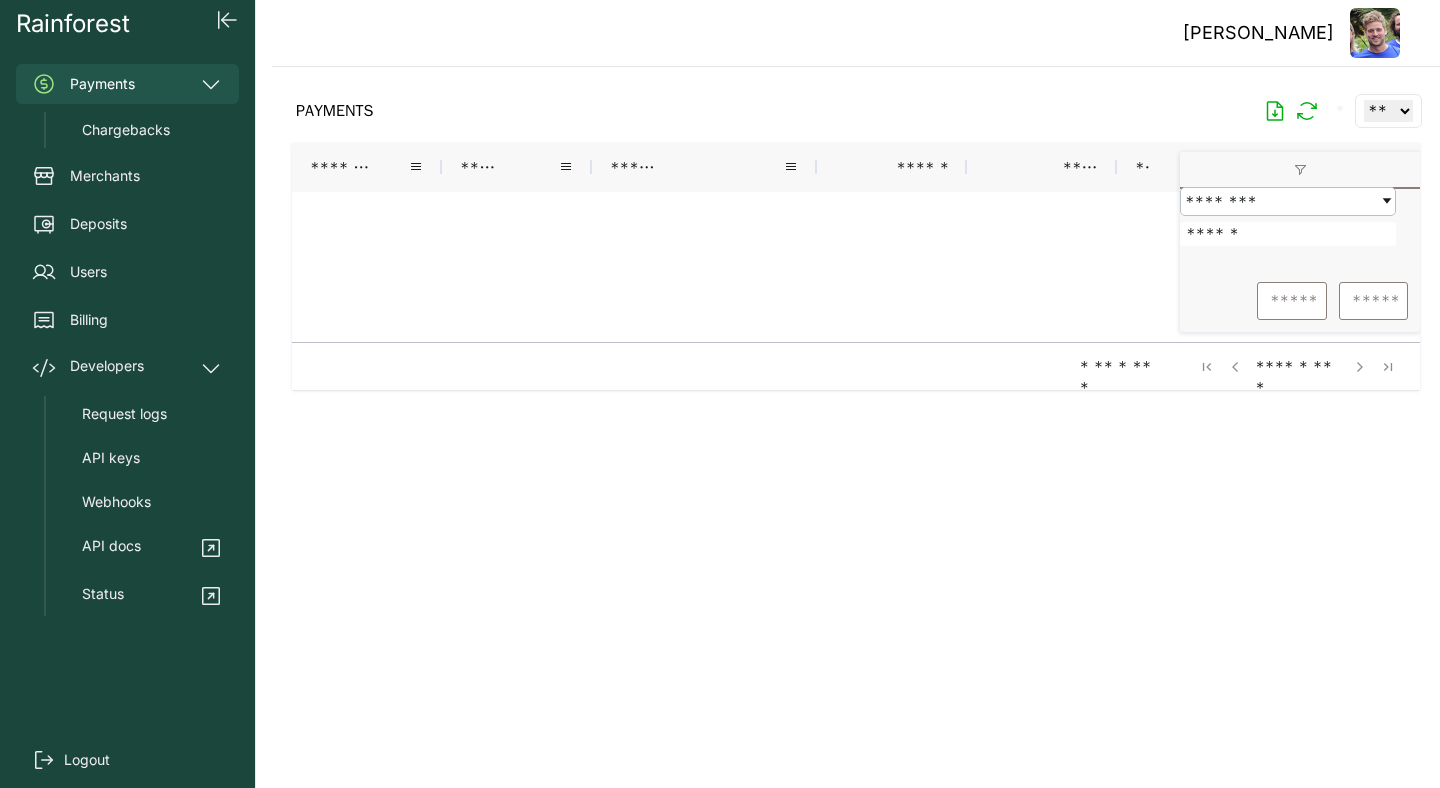 click on "********" at bounding box center (1280, 201) 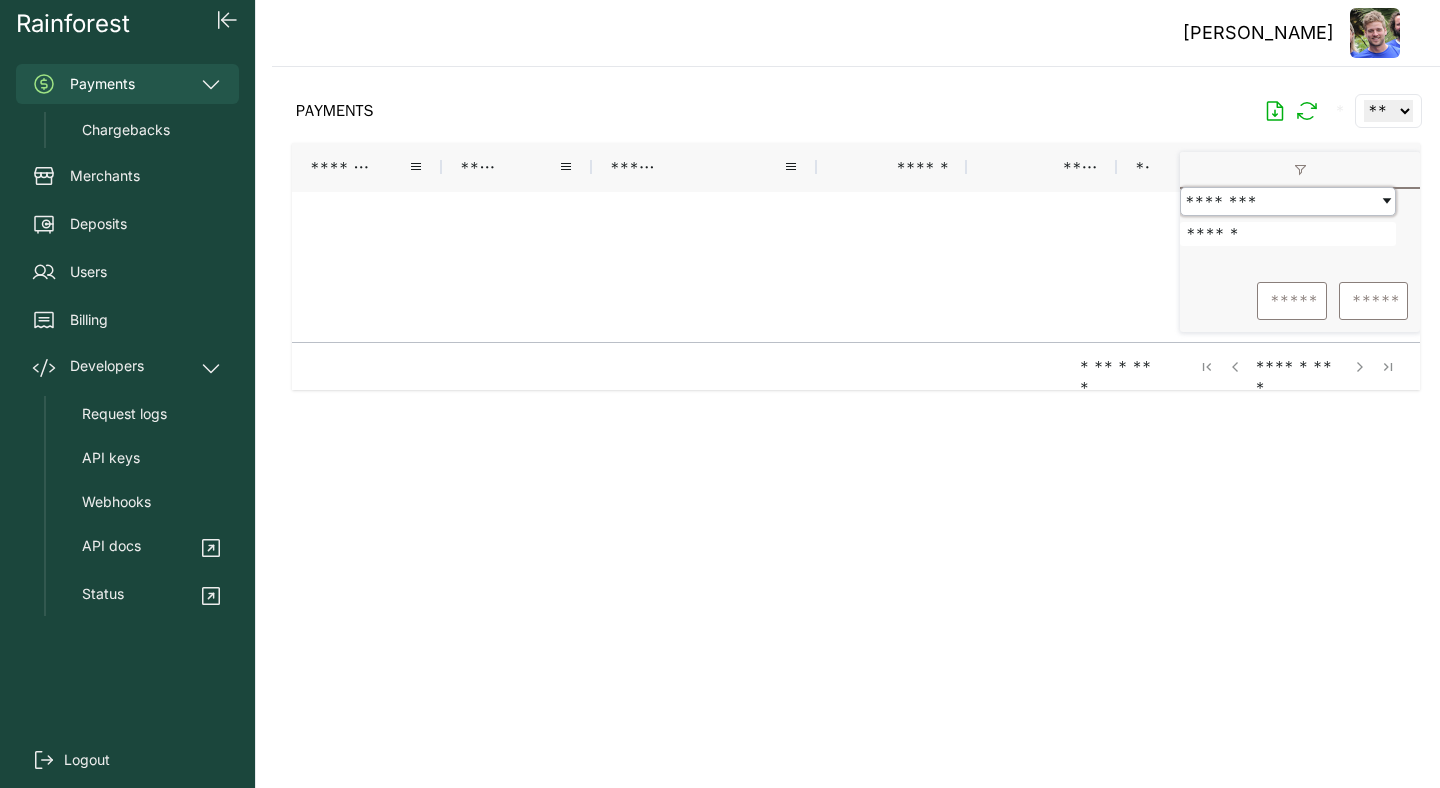 click on "********" at bounding box center [1280, 201] 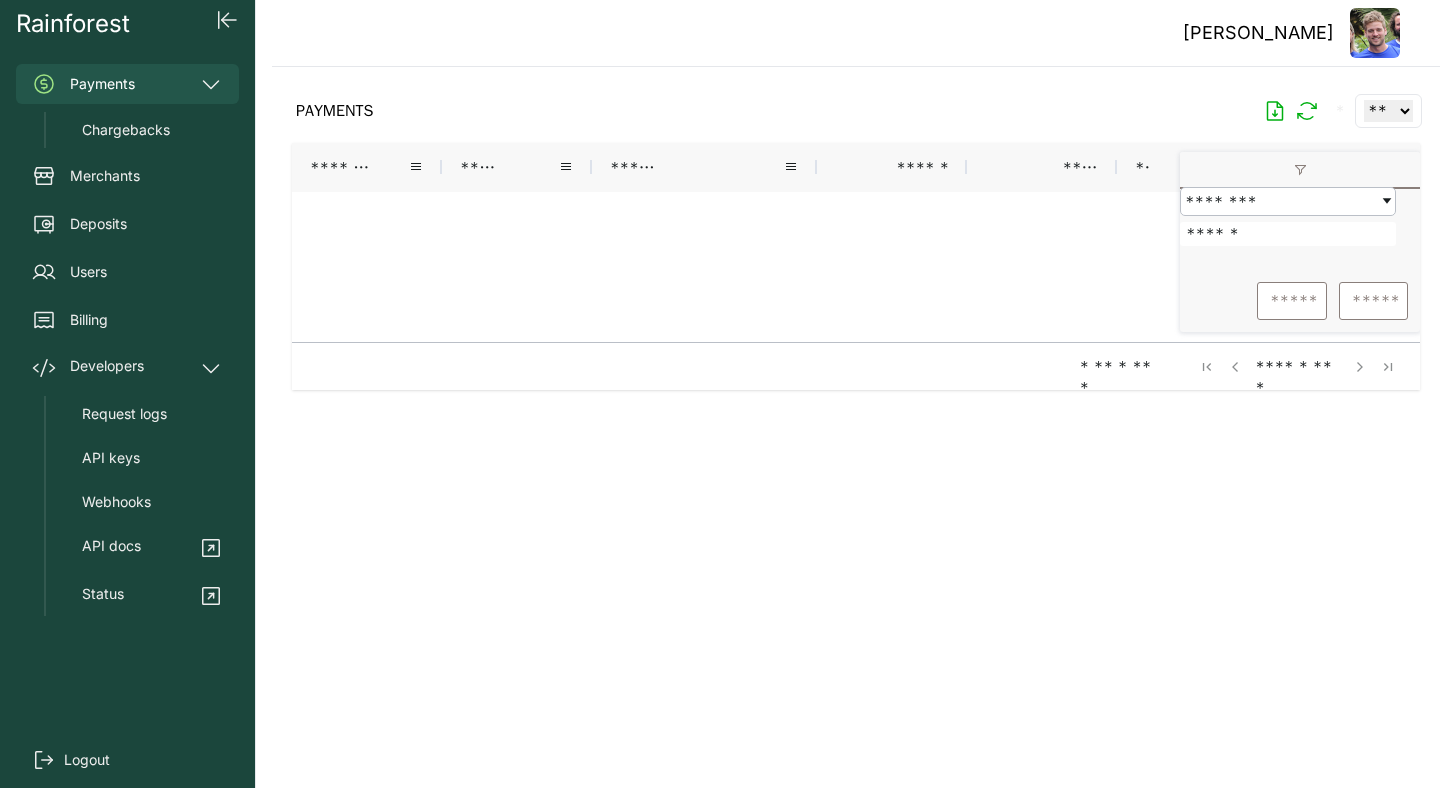 click on "PAYMENTS * ** ** ** ***" at bounding box center [856, 111] 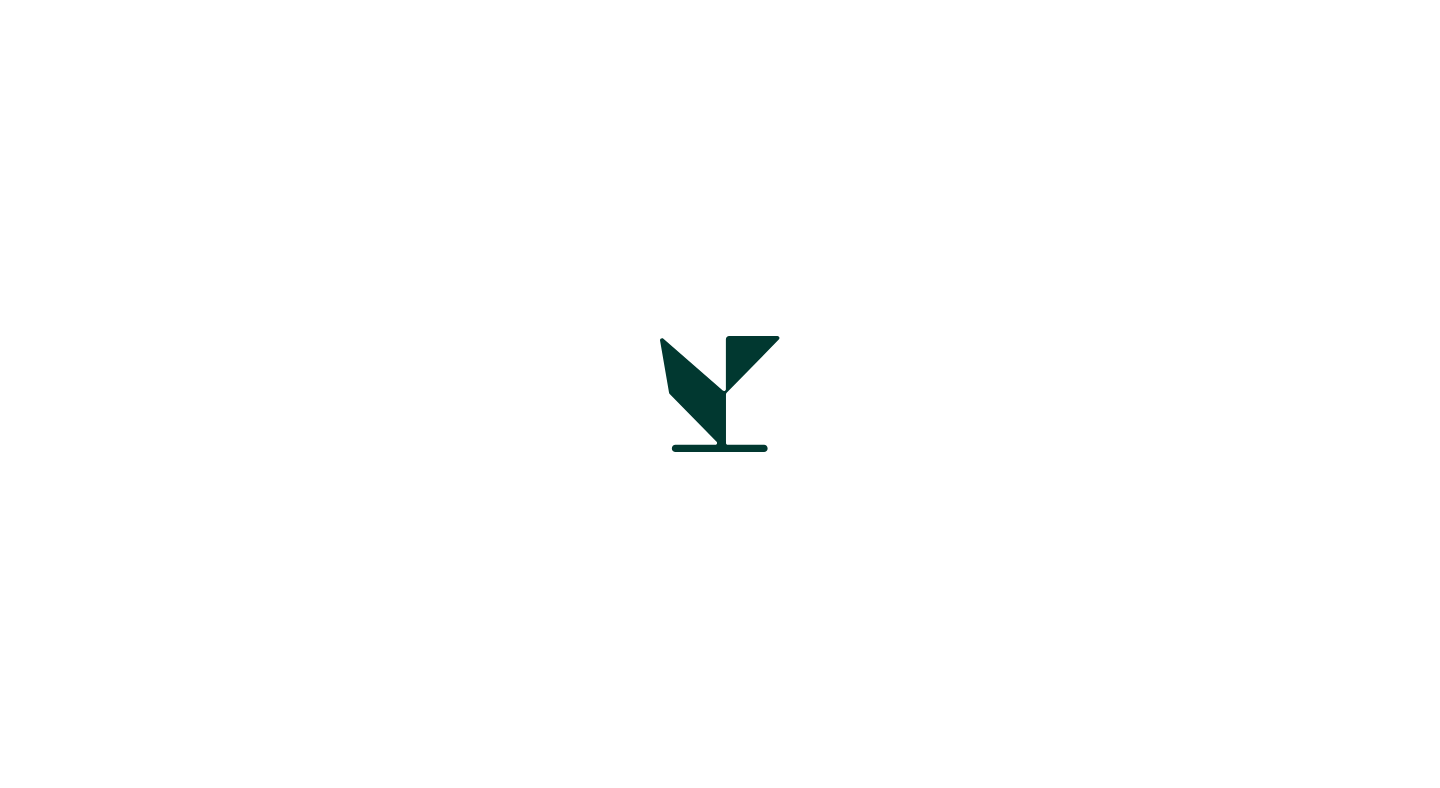 scroll, scrollTop: 0, scrollLeft: 0, axis: both 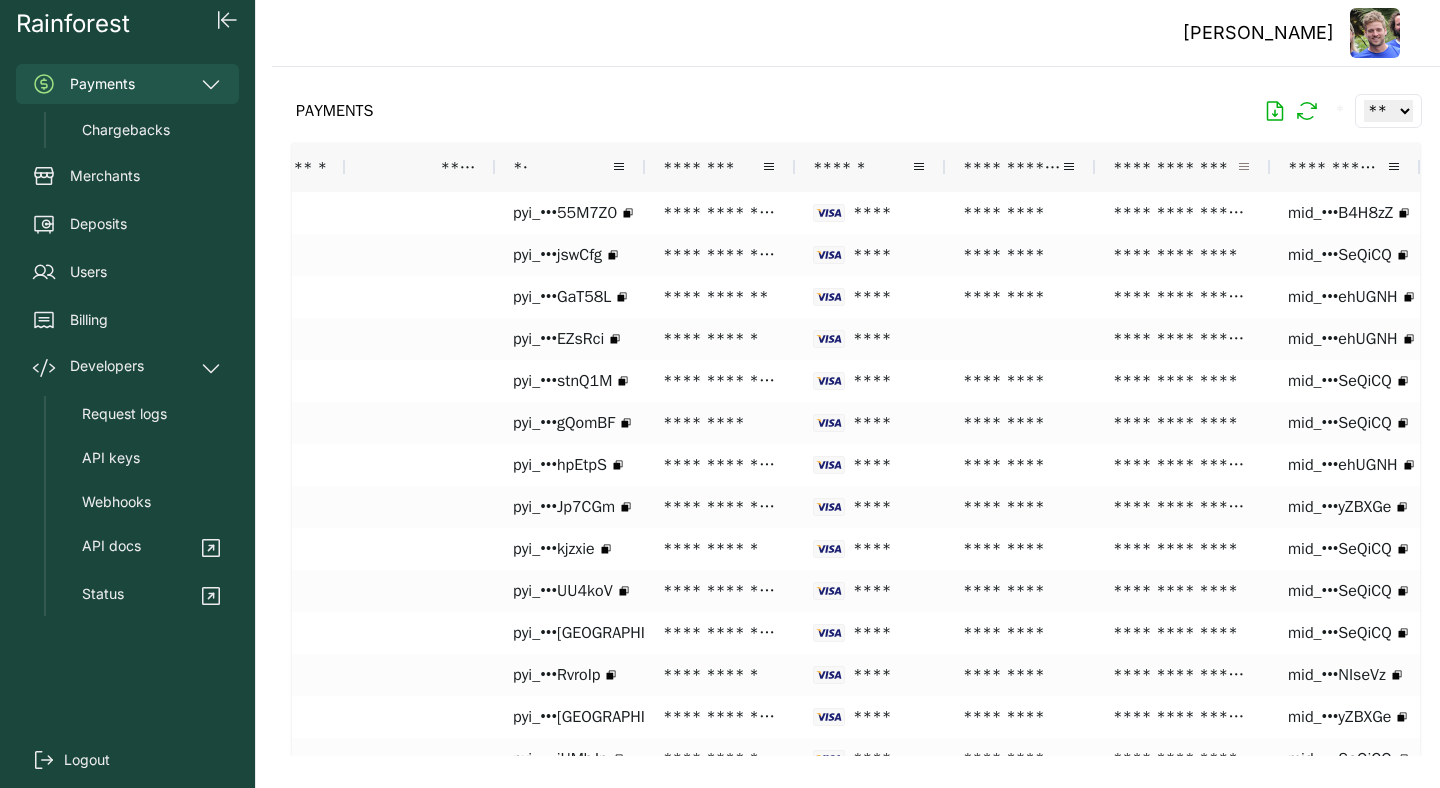 click at bounding box center (1244, 167) 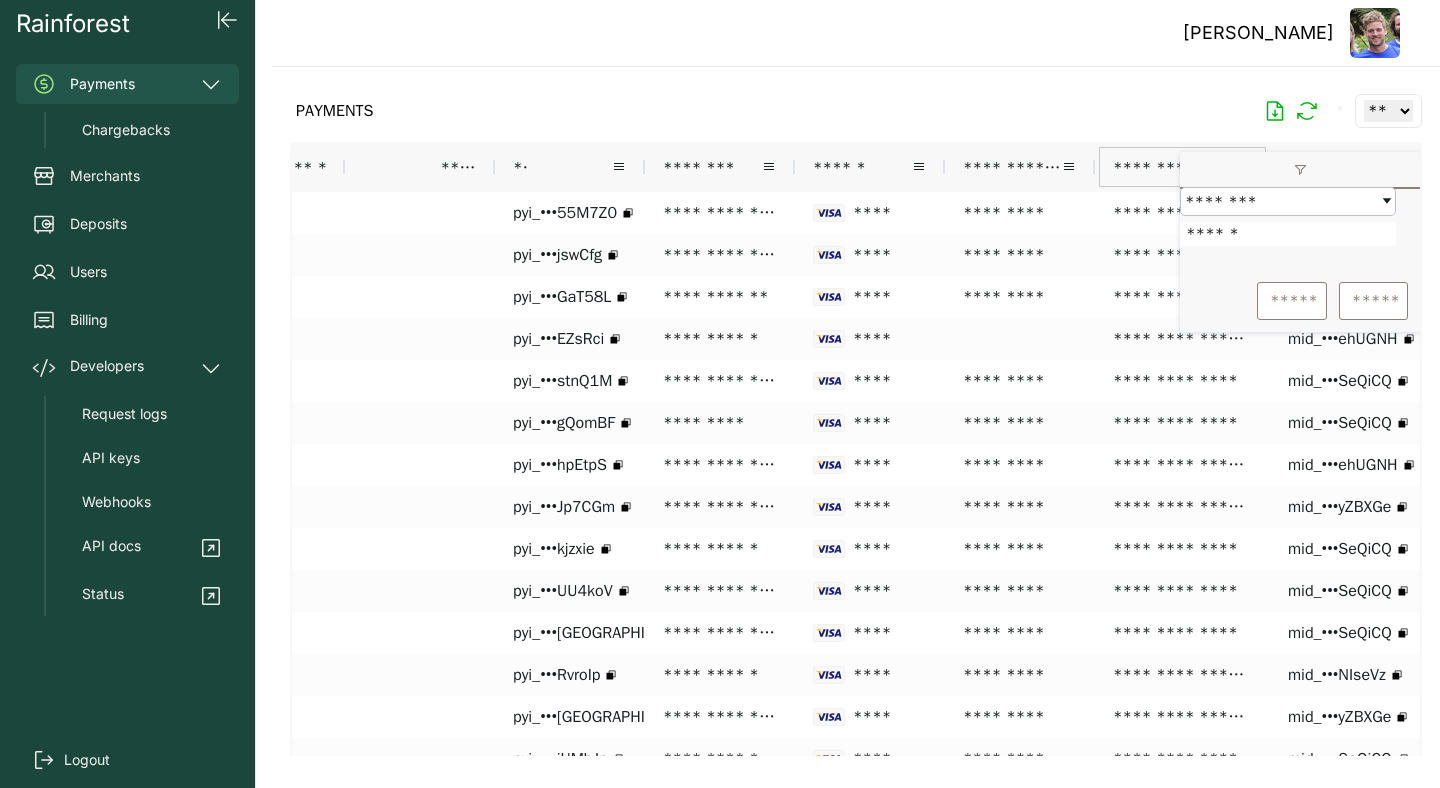 type on "******" 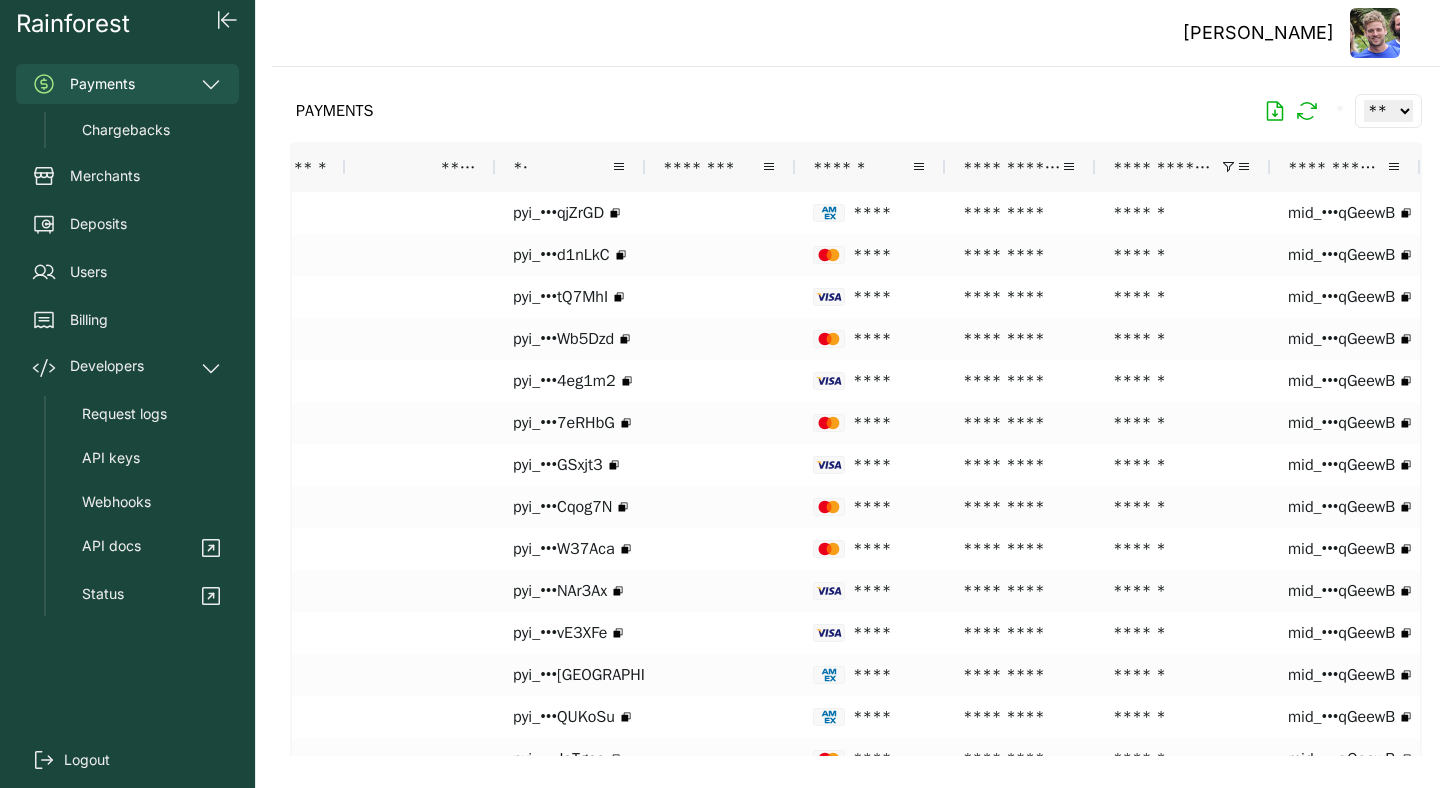 click on "PAYMENTS * ** ** ** ***" at bounding box center [856, 111] 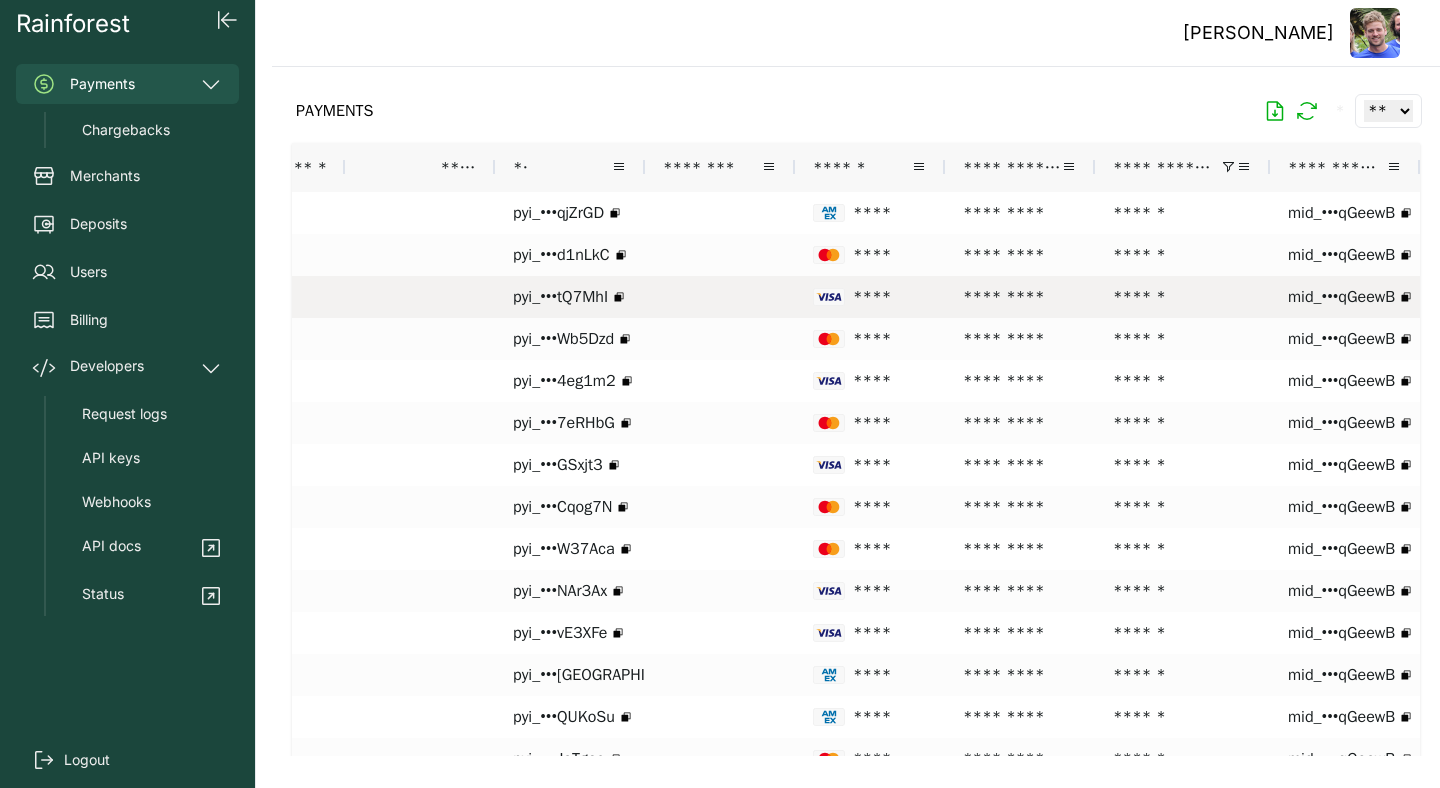 scroll, scrollTop: 0, scrollLeft: 0, axis: both 